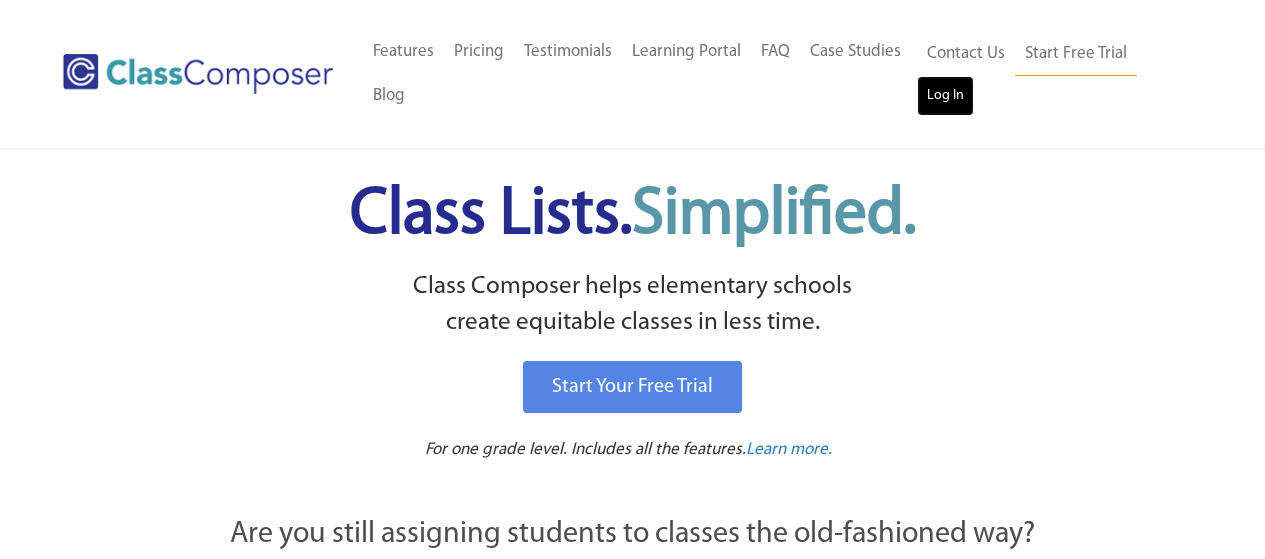 scroll, scrollTop: 0, scrollLeft: 0, axis: both 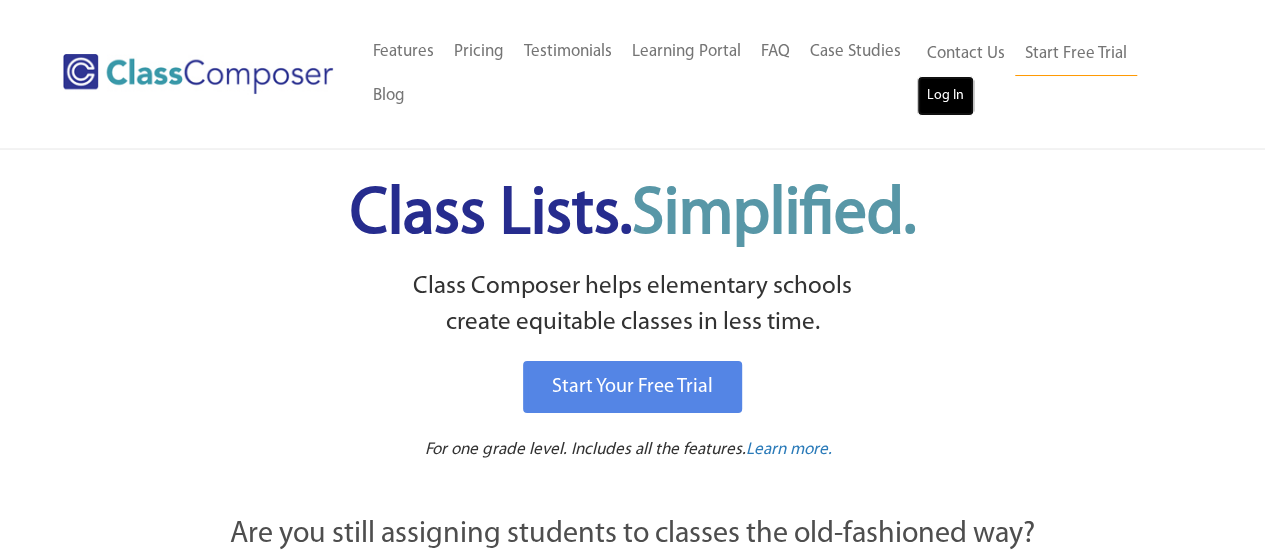drag, startPoint x: 0, startPoint y: 0, endPoint x: 944, endPoint y: 104, distance: 949.71155 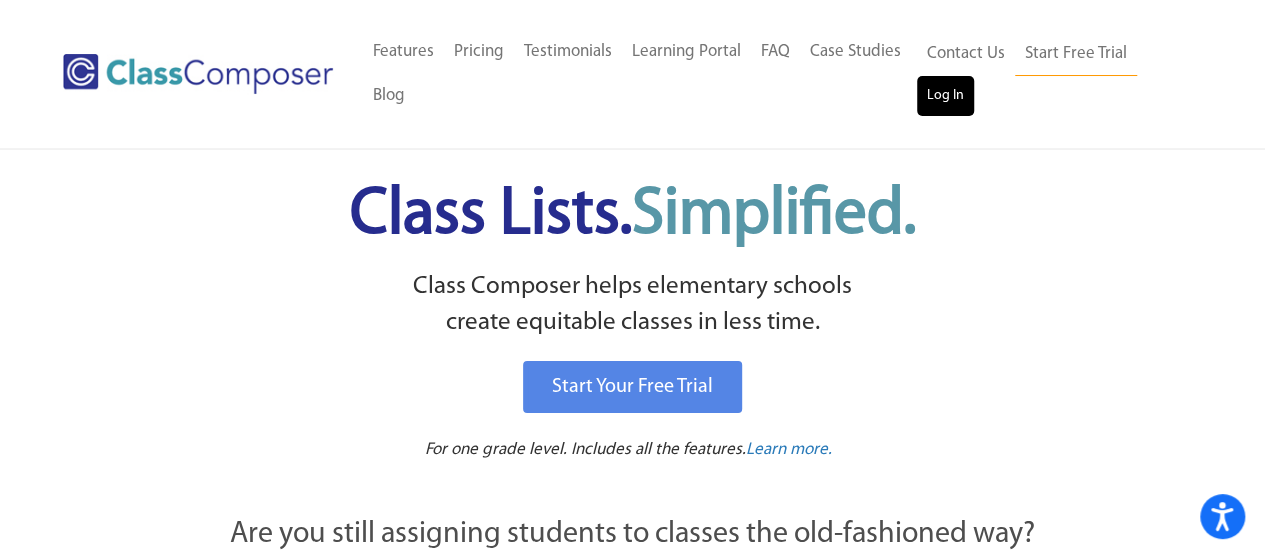 scroll, scrollTop: 0, scrollLeft: 0, axis: both 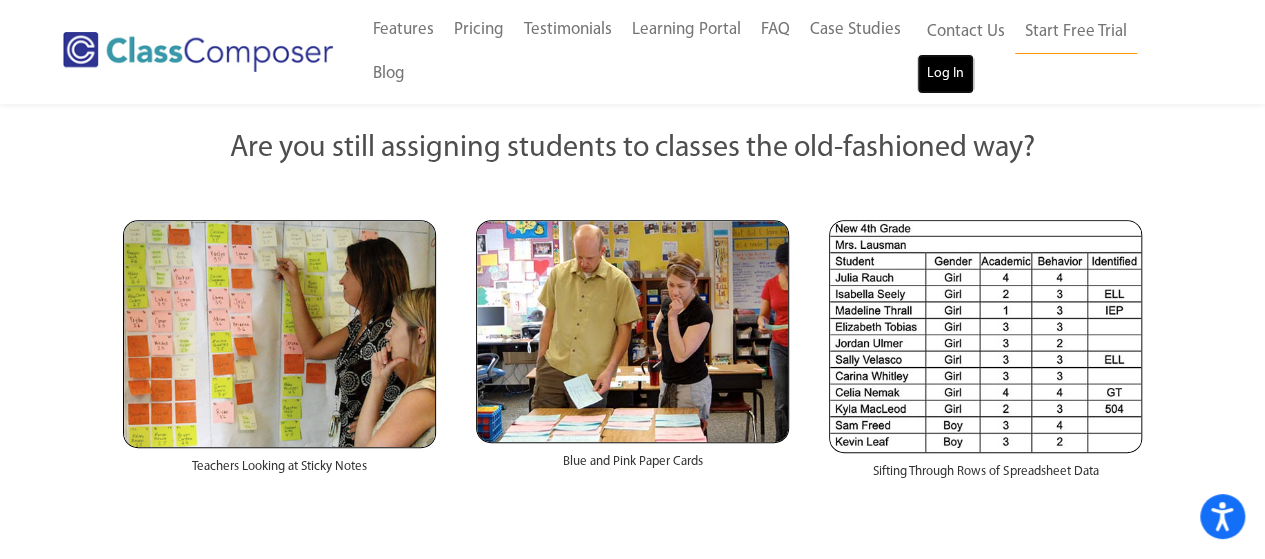click on "Log In" at bounding box center [945, 74] 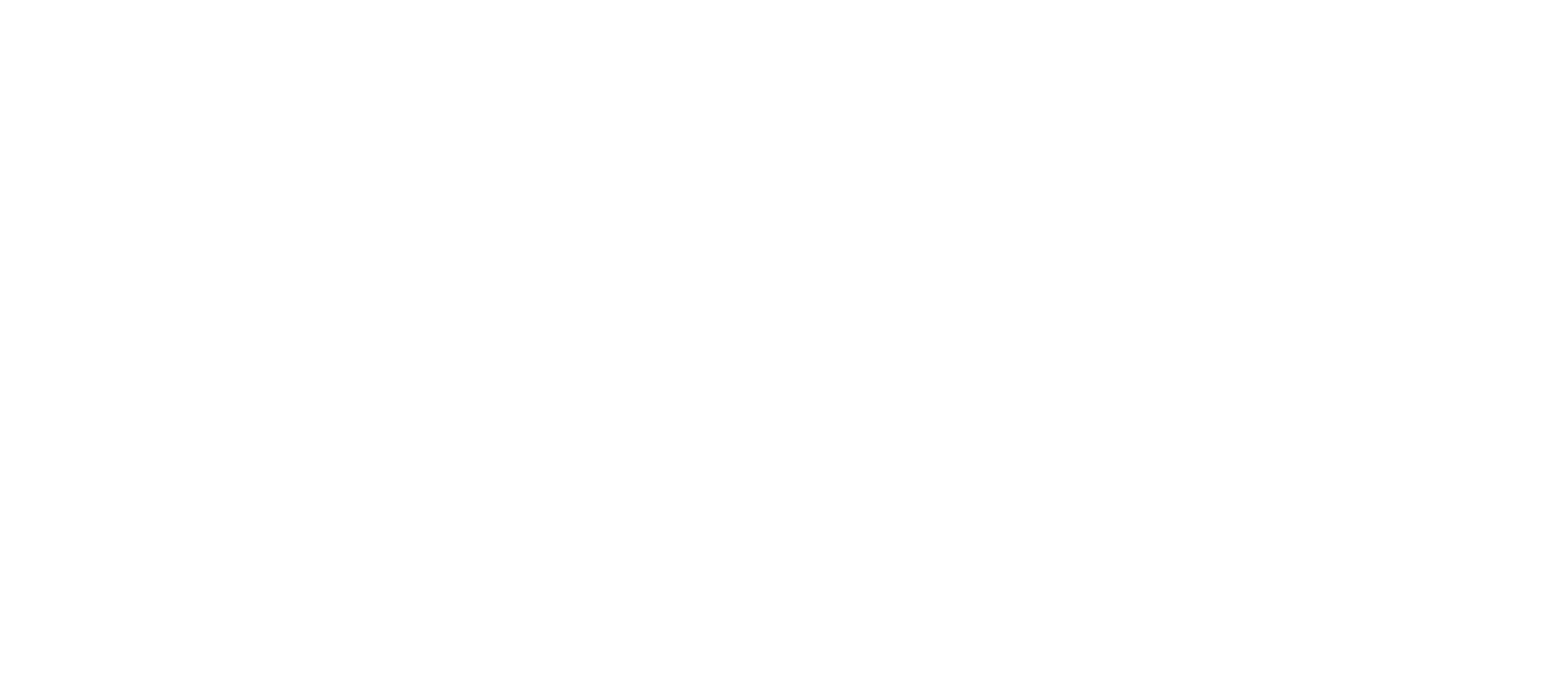 scroll, scrollTop: 0, scrollLeft: 0, axis: both 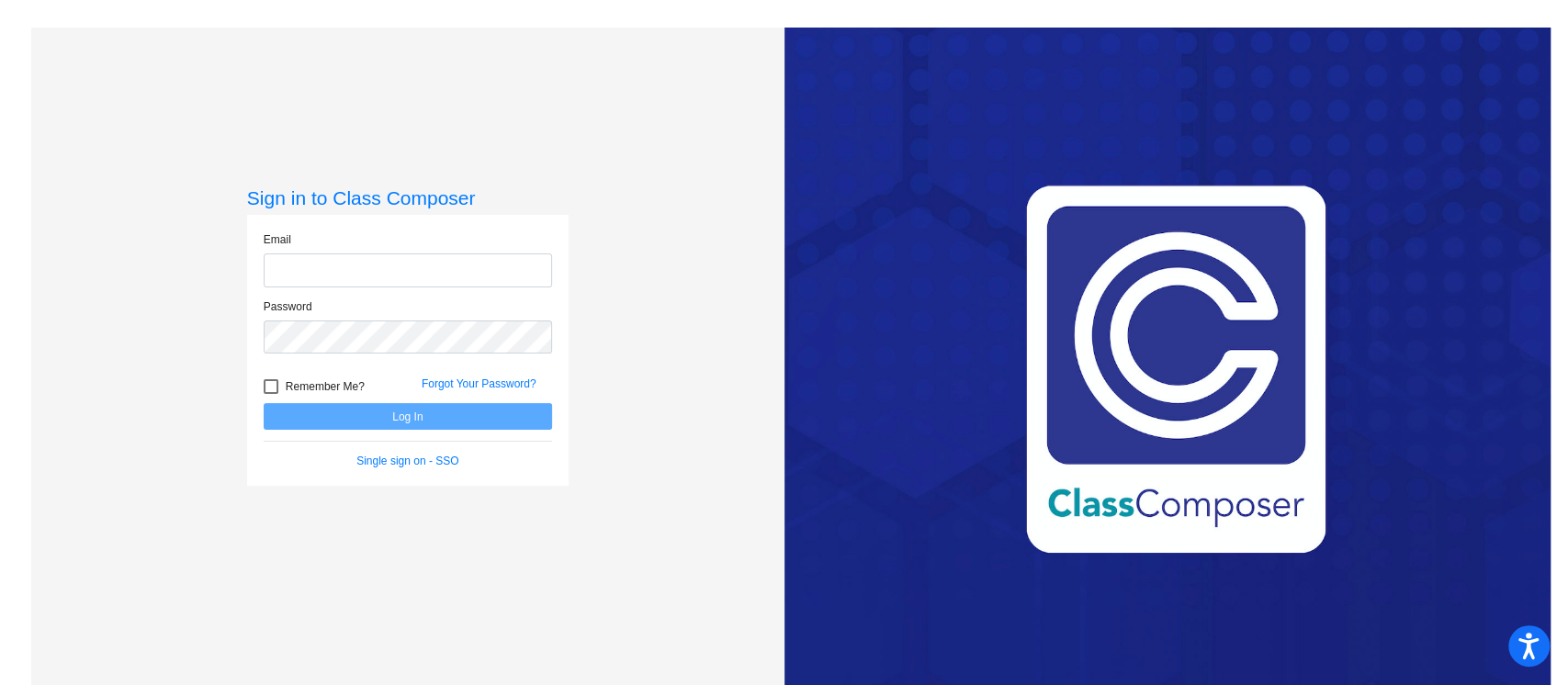 type on "[EMAIL_ADDRESS][DOMAIN_NAME]" 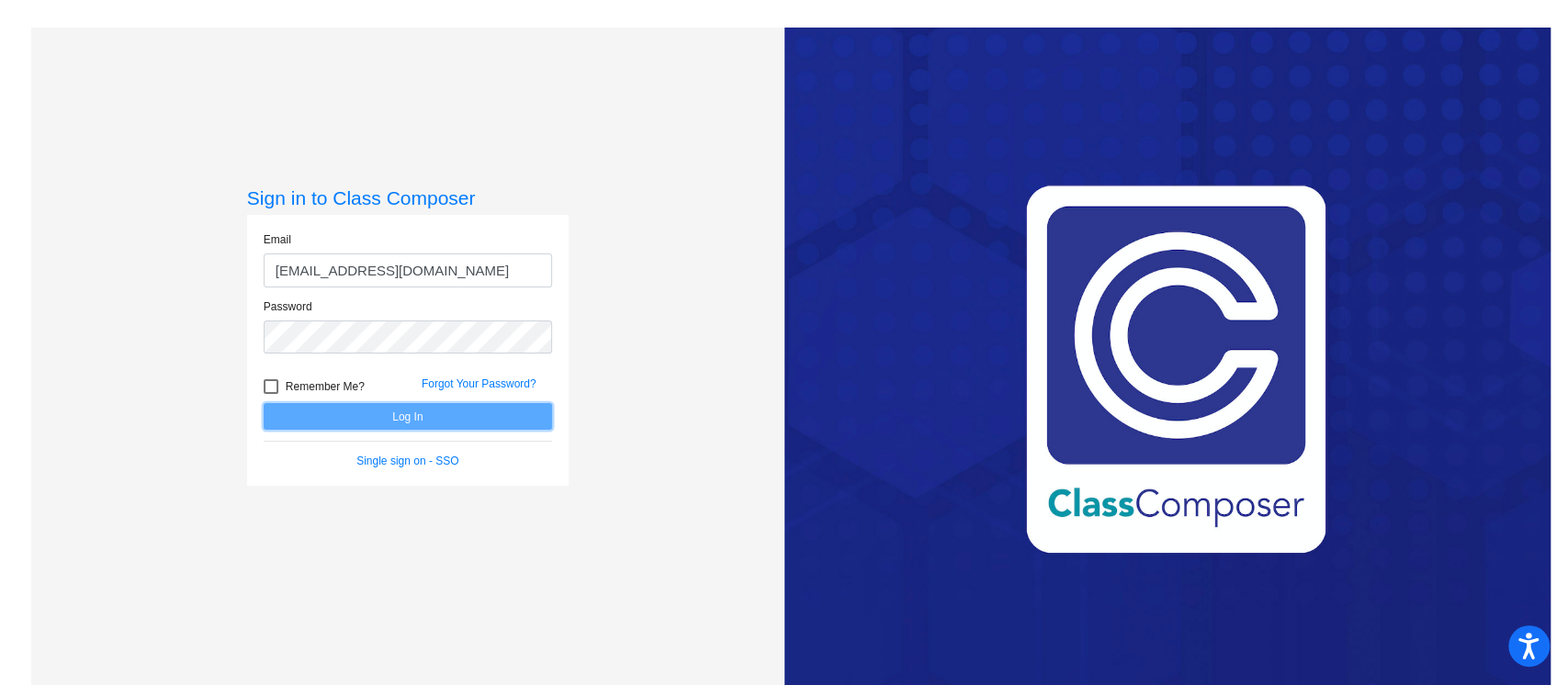 click on "Log In" 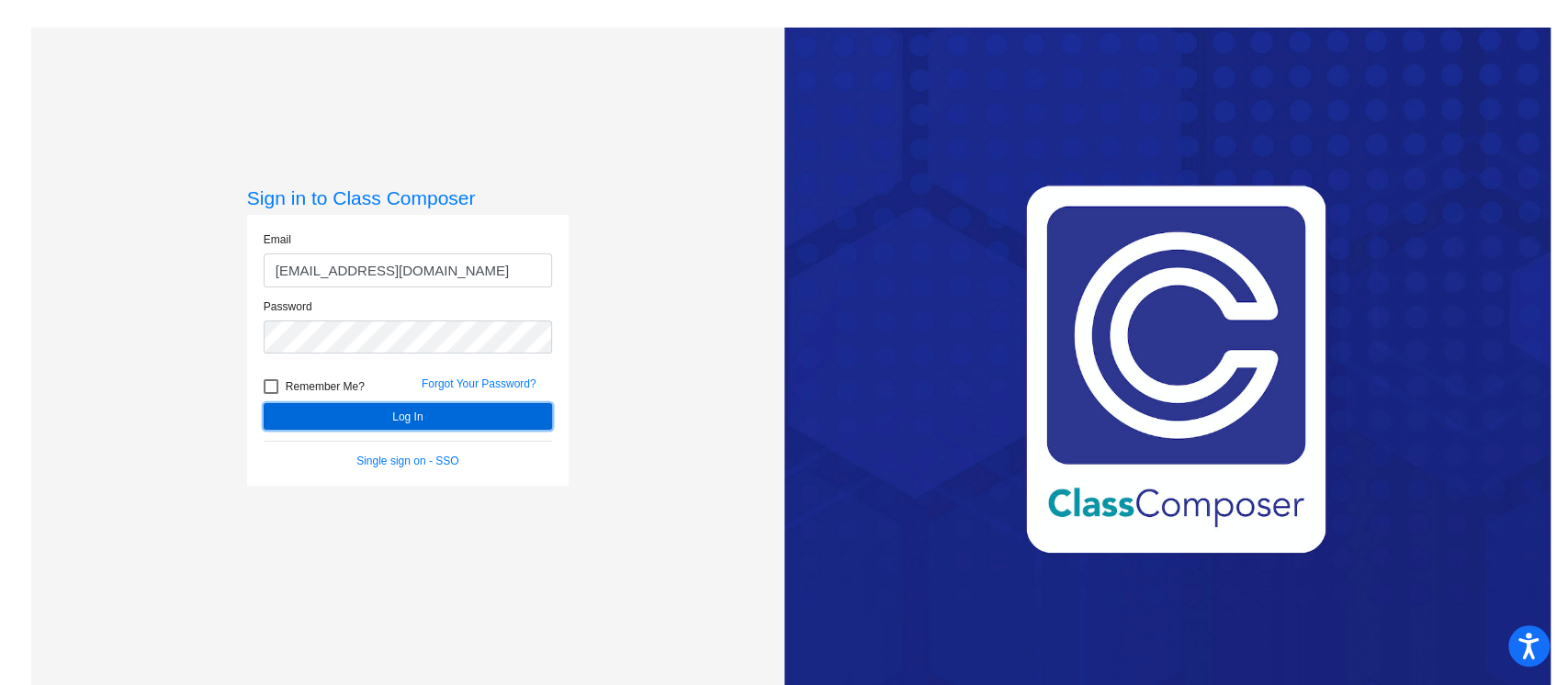 click on "Log In" 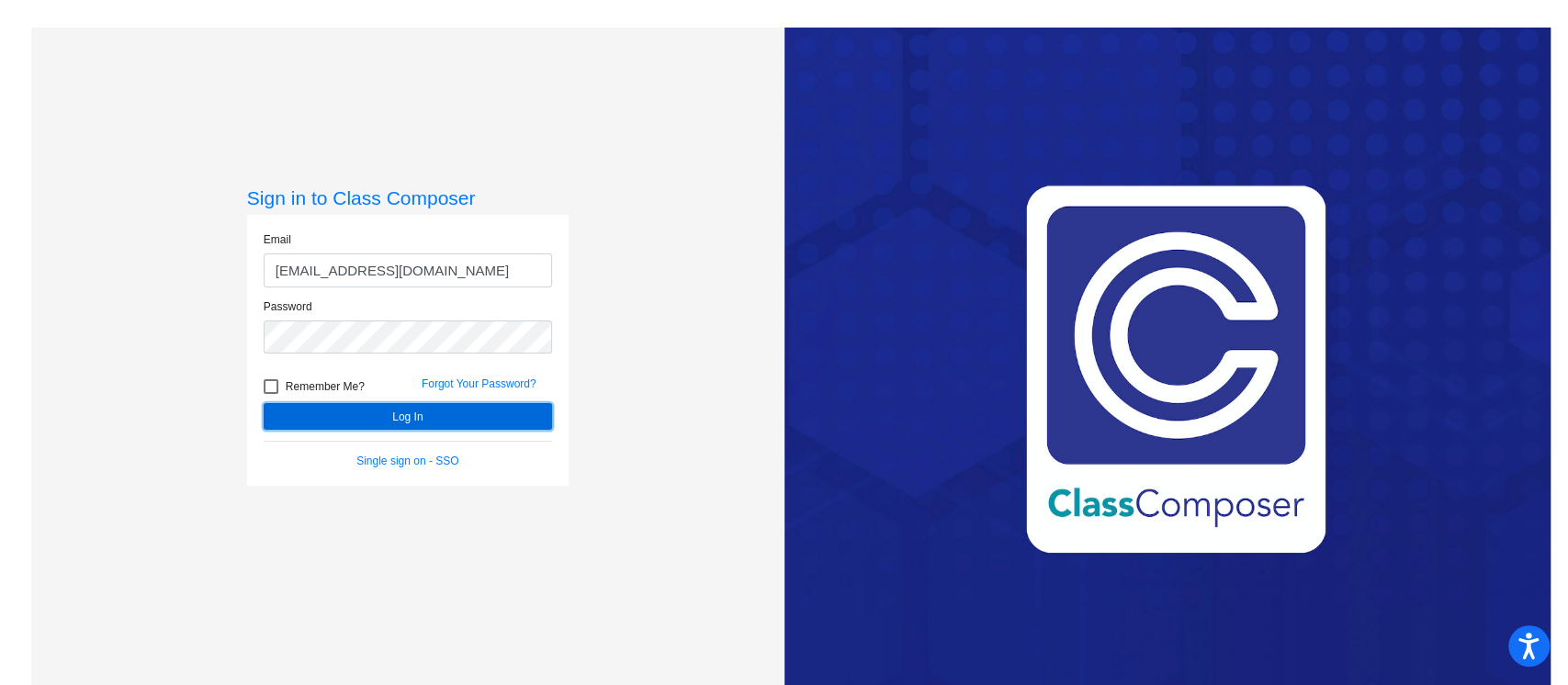 click on "Log In" 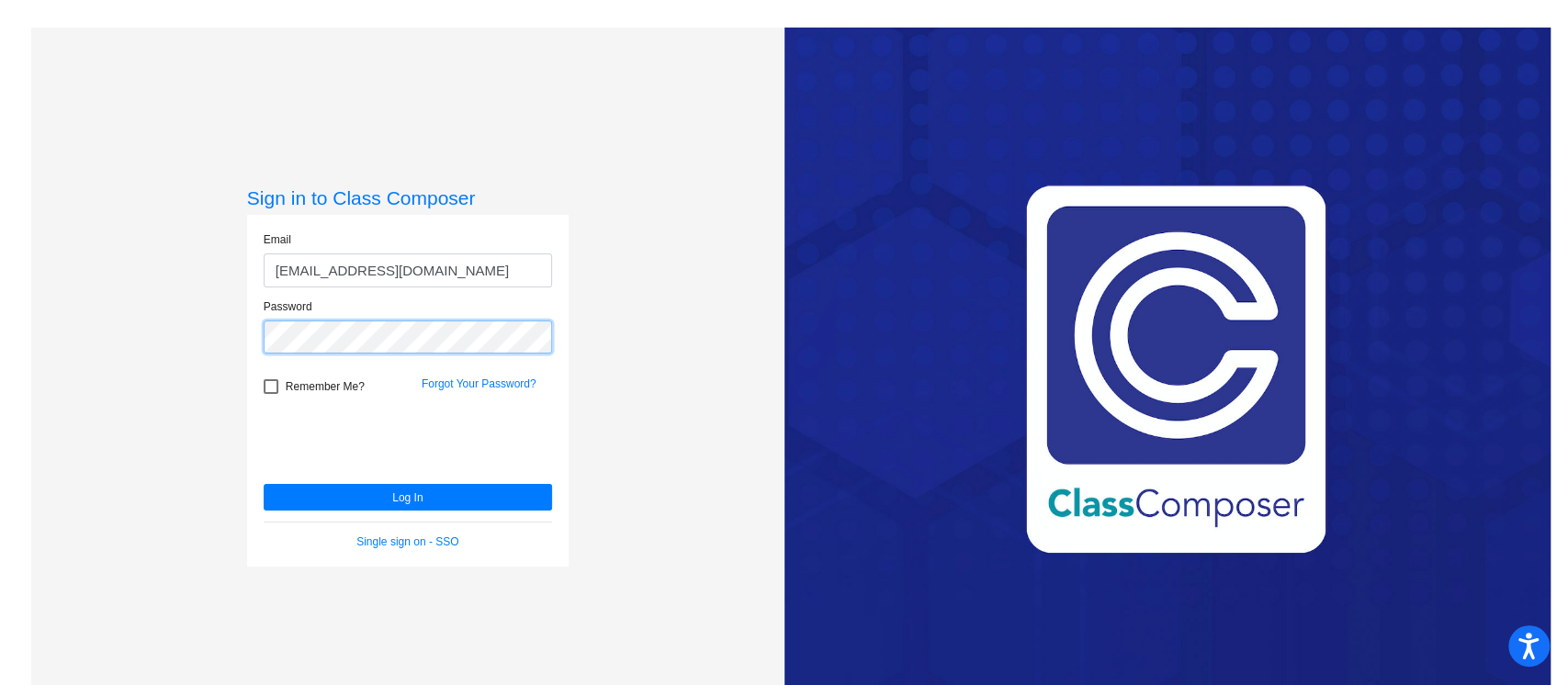 click on "Log In" 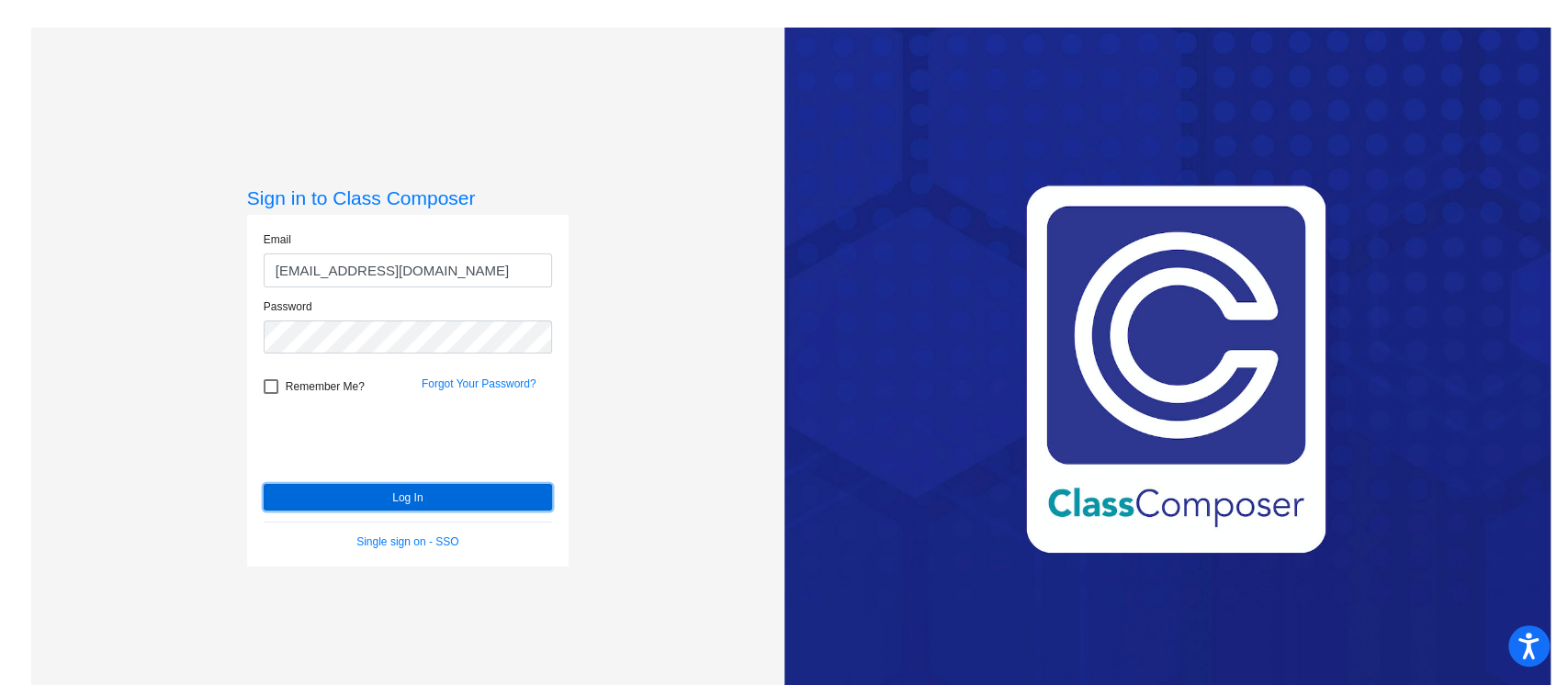 click on "Log In" 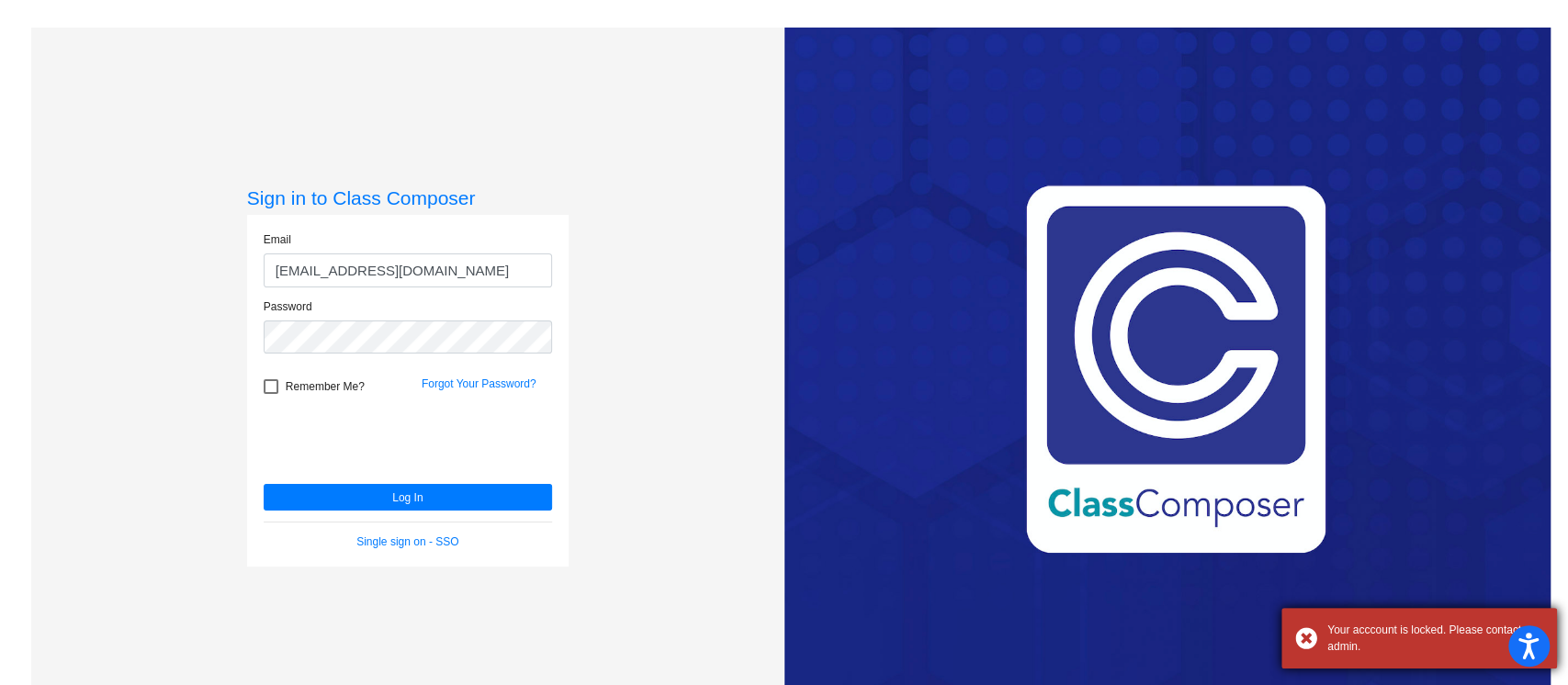 click on "Your acccount is locked. Please contact admin." at bounding box center [1435, 638] 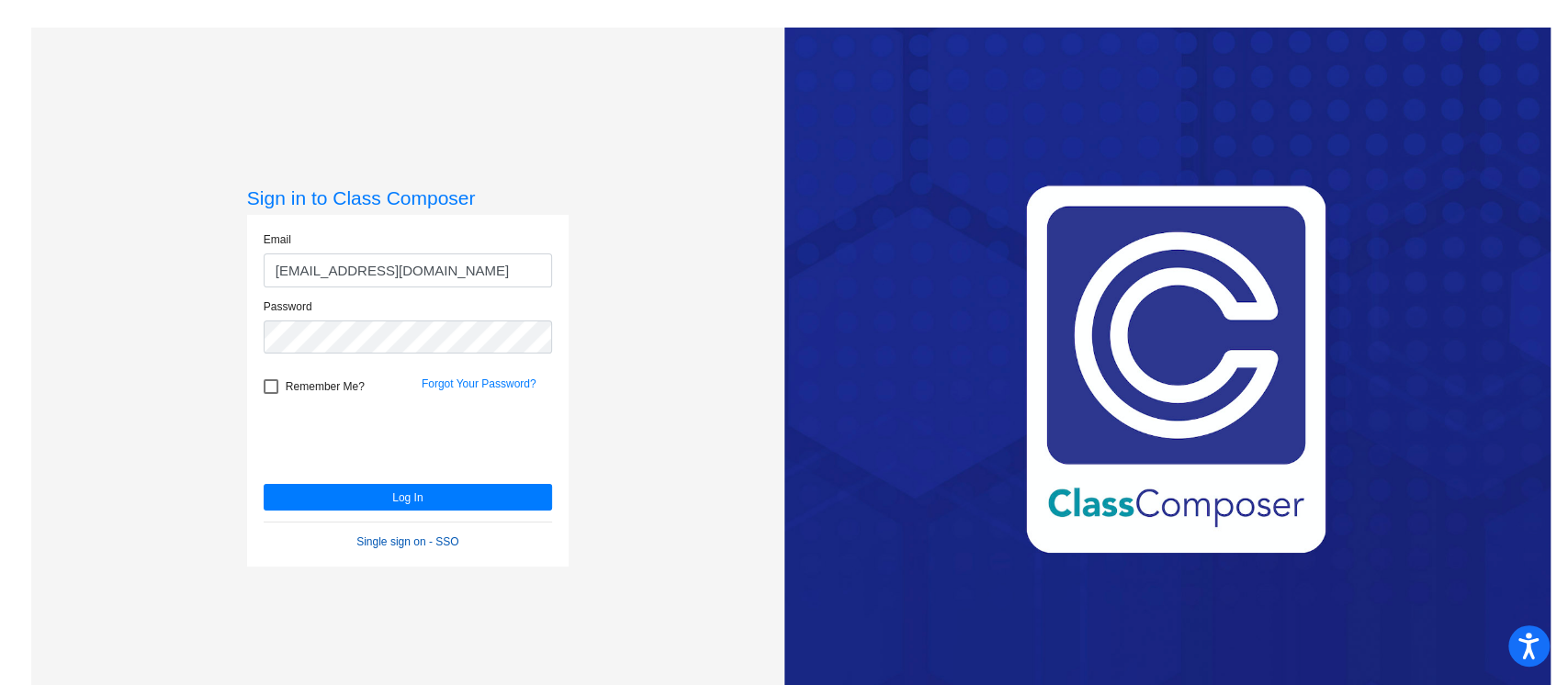 click on "Single sign on - SSO" 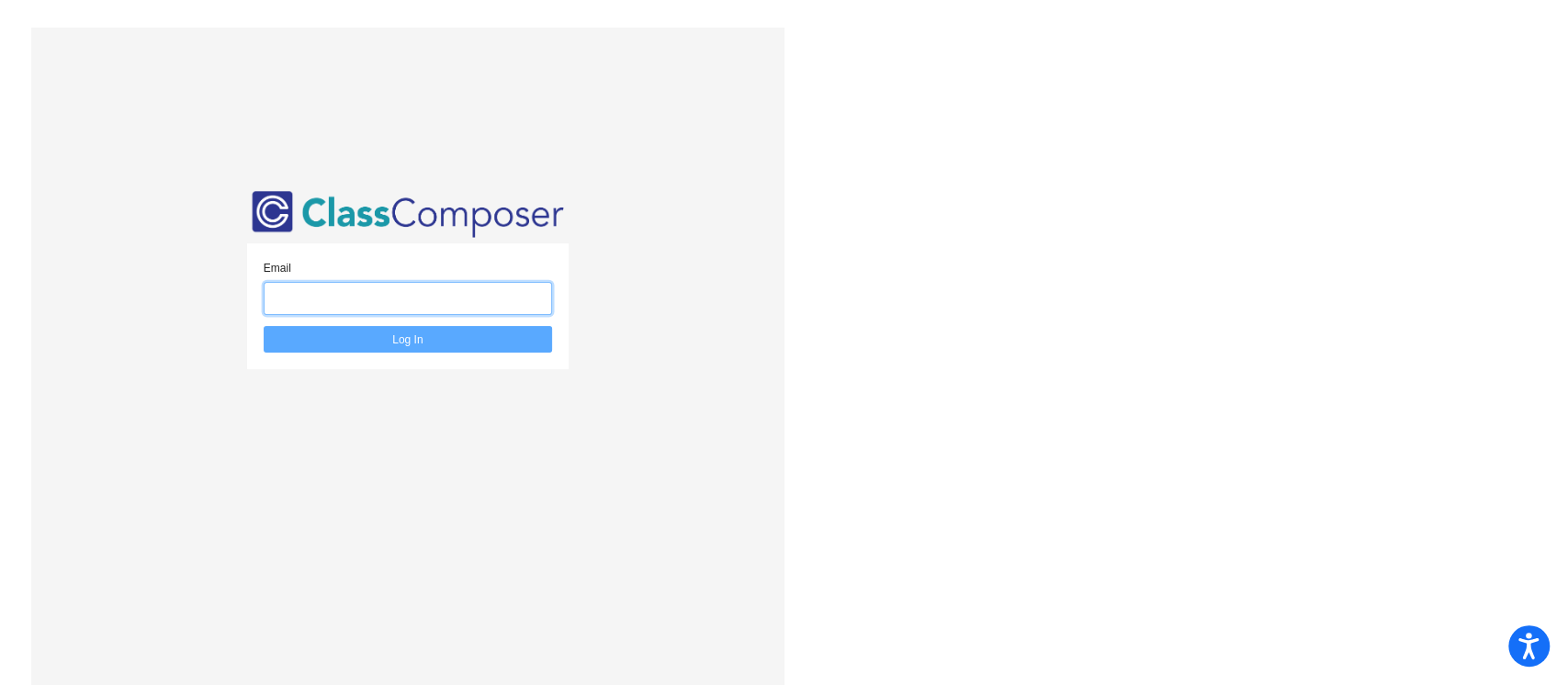 click 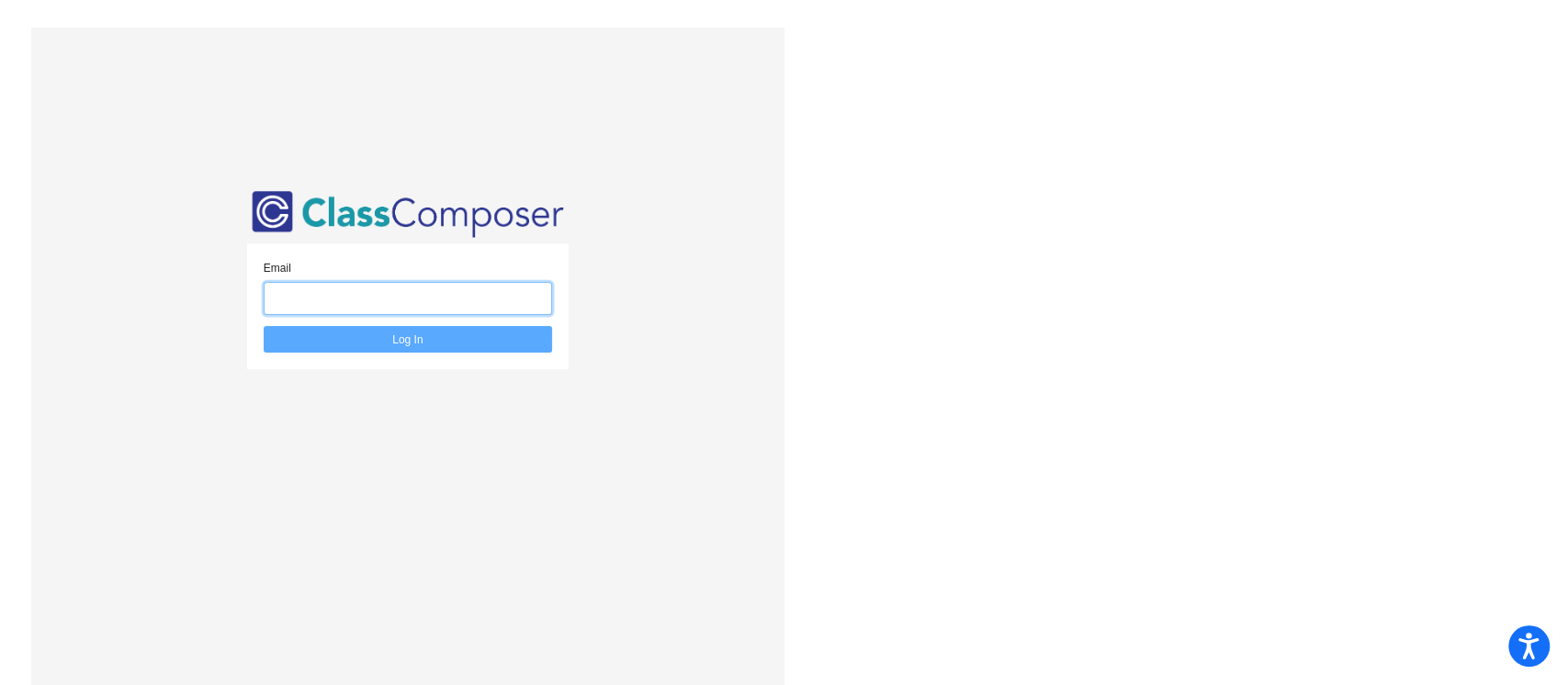 type on "epeek@qcusd.org" 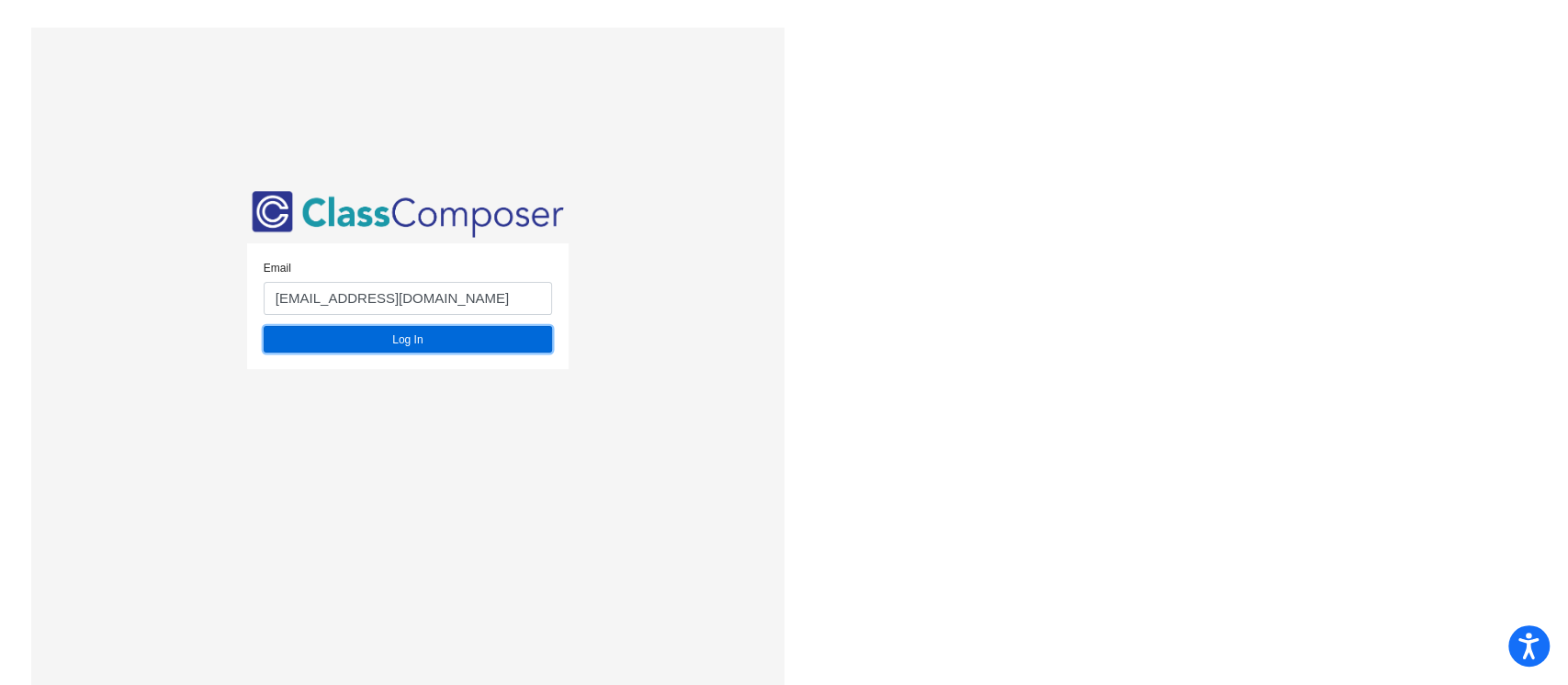 click on "Log In" 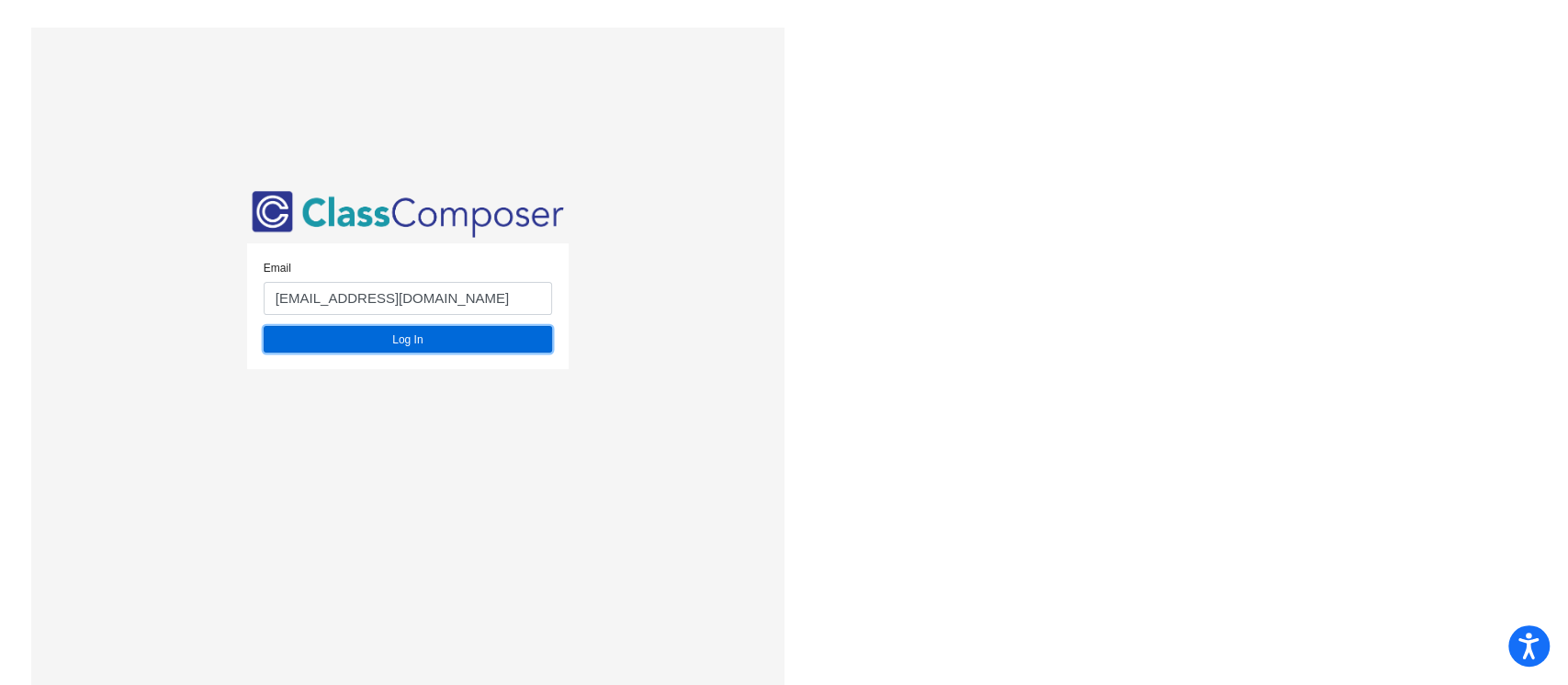 click on "Log In" 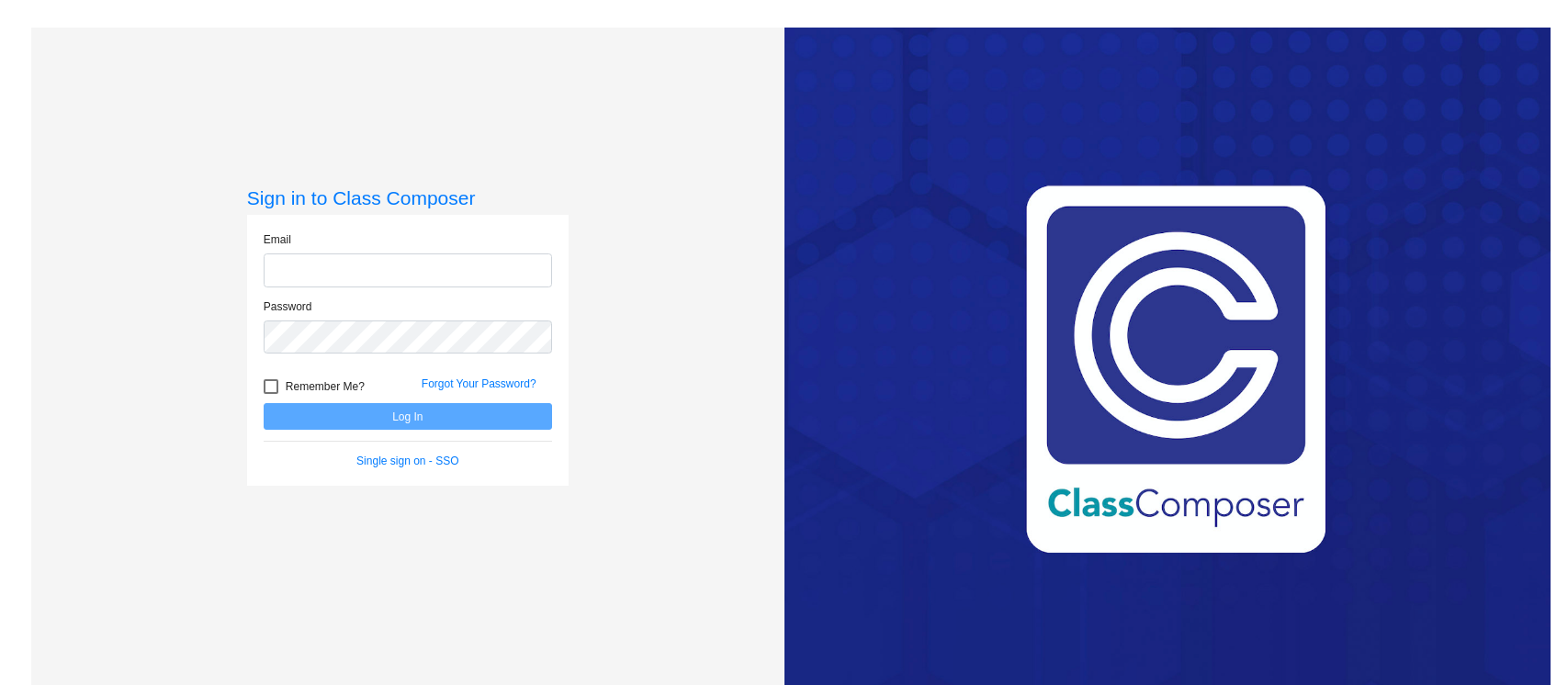 scroll, scrollTop: 0, scrollLeft: 0, axis: both 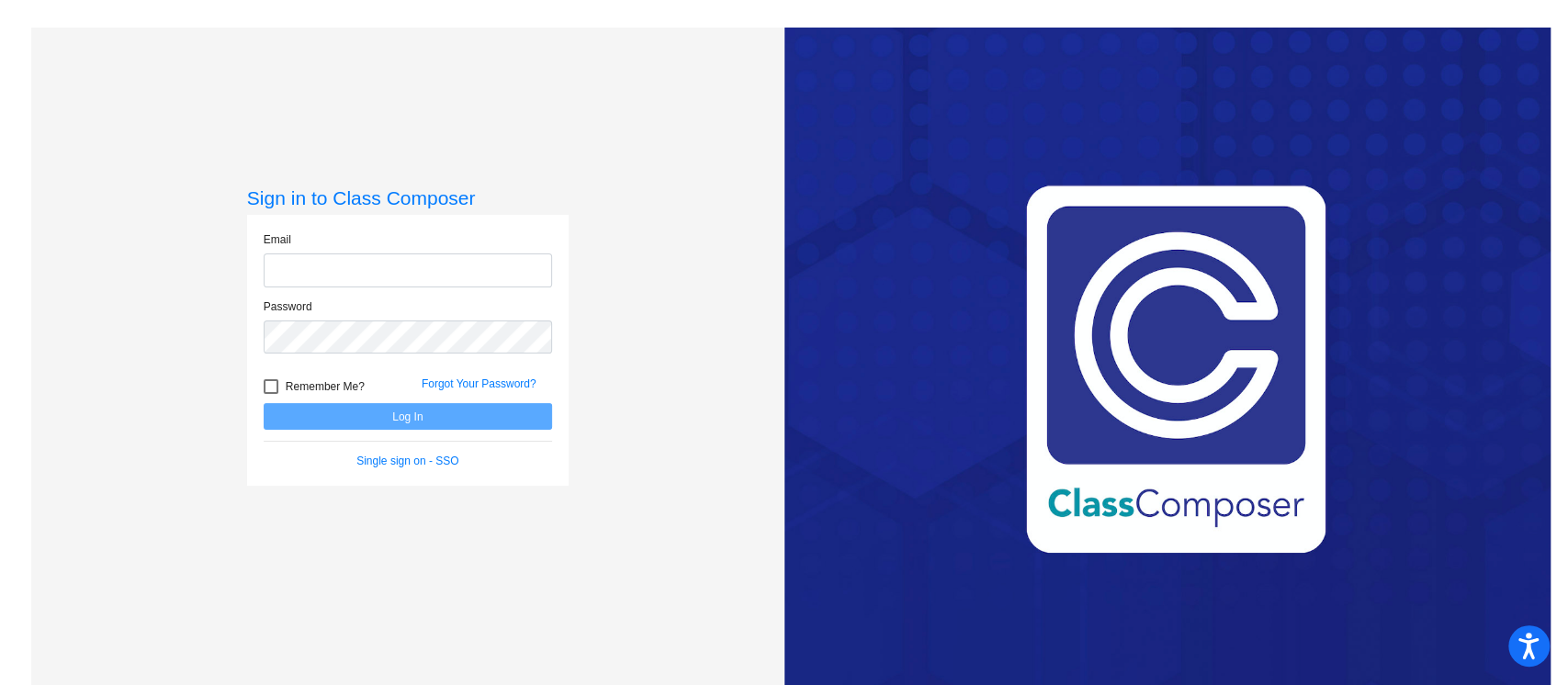 type on "[EMAIL_ADDRESS][DOMAIN_NAME]" 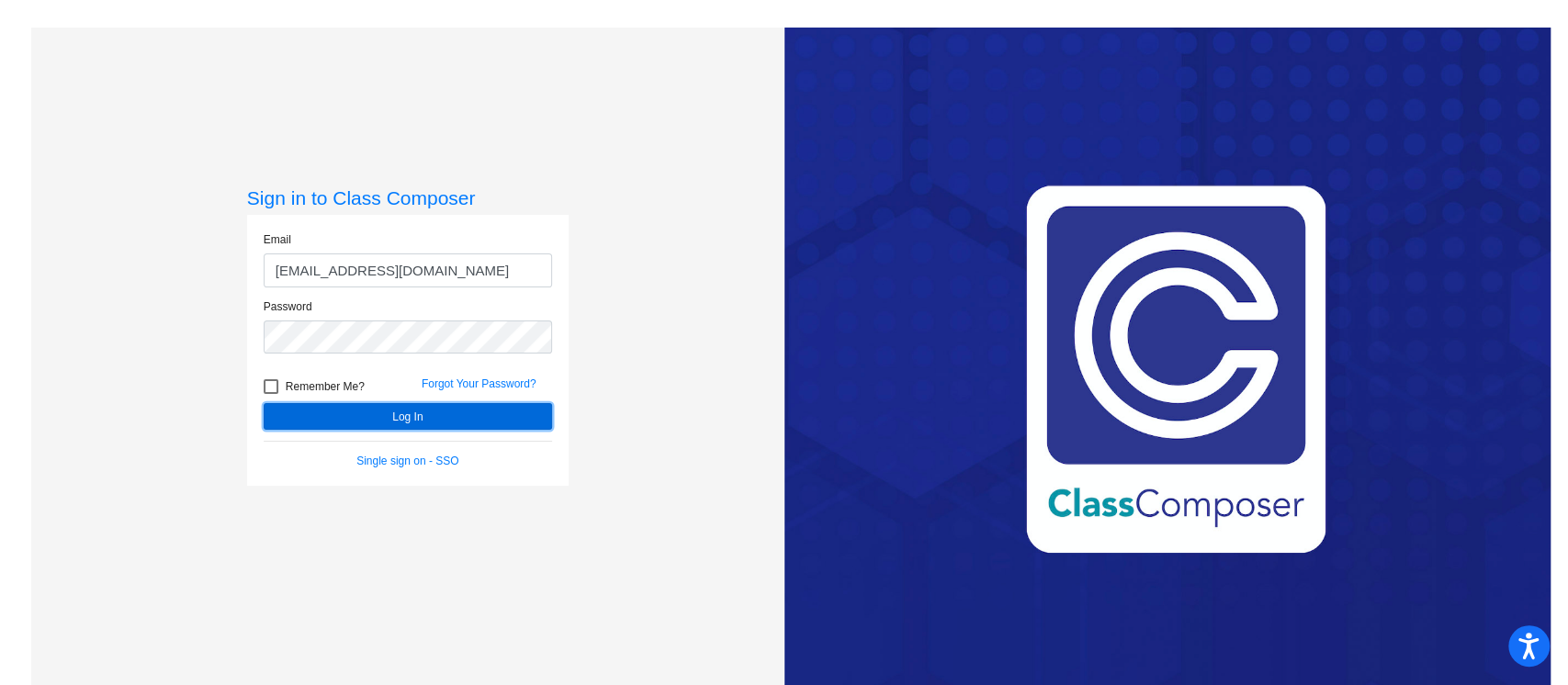 click on "Log In" 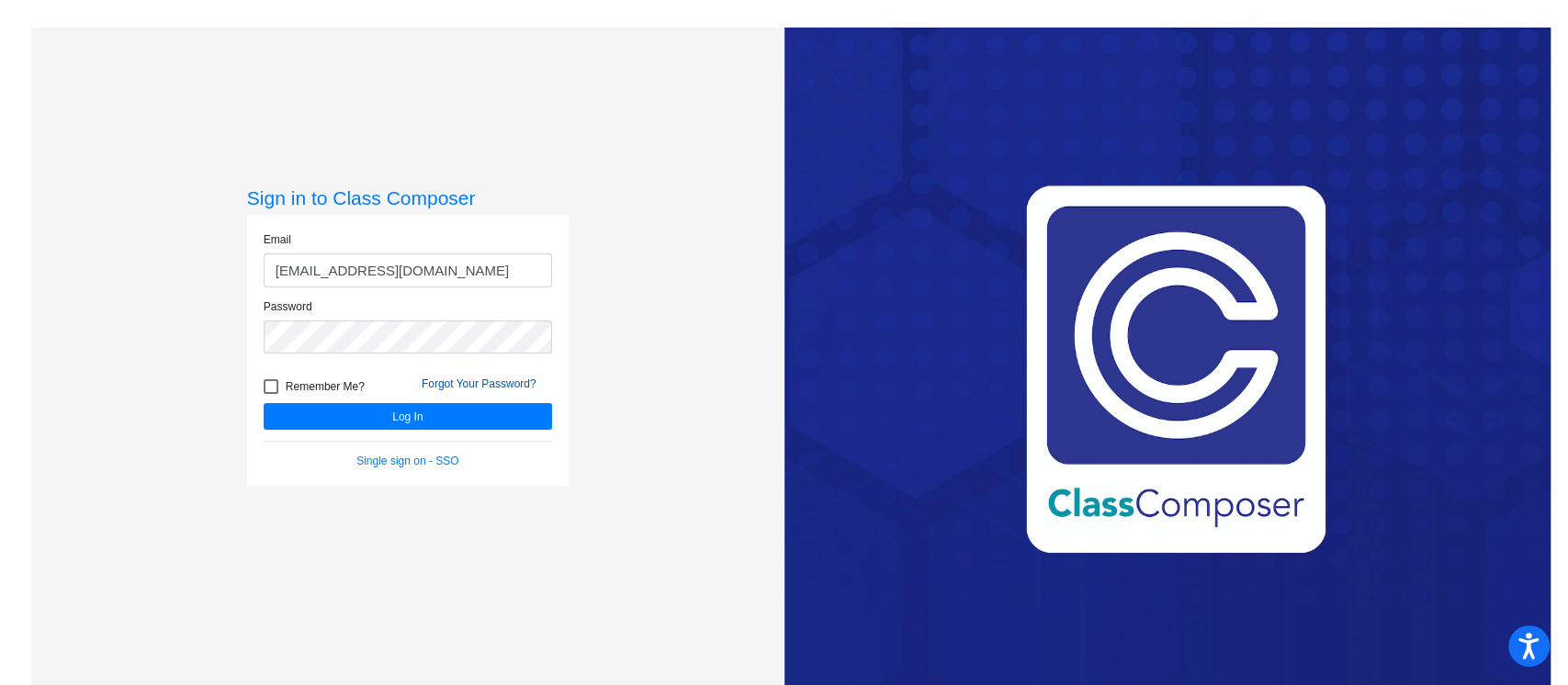 click on "Forgot Your Password?" 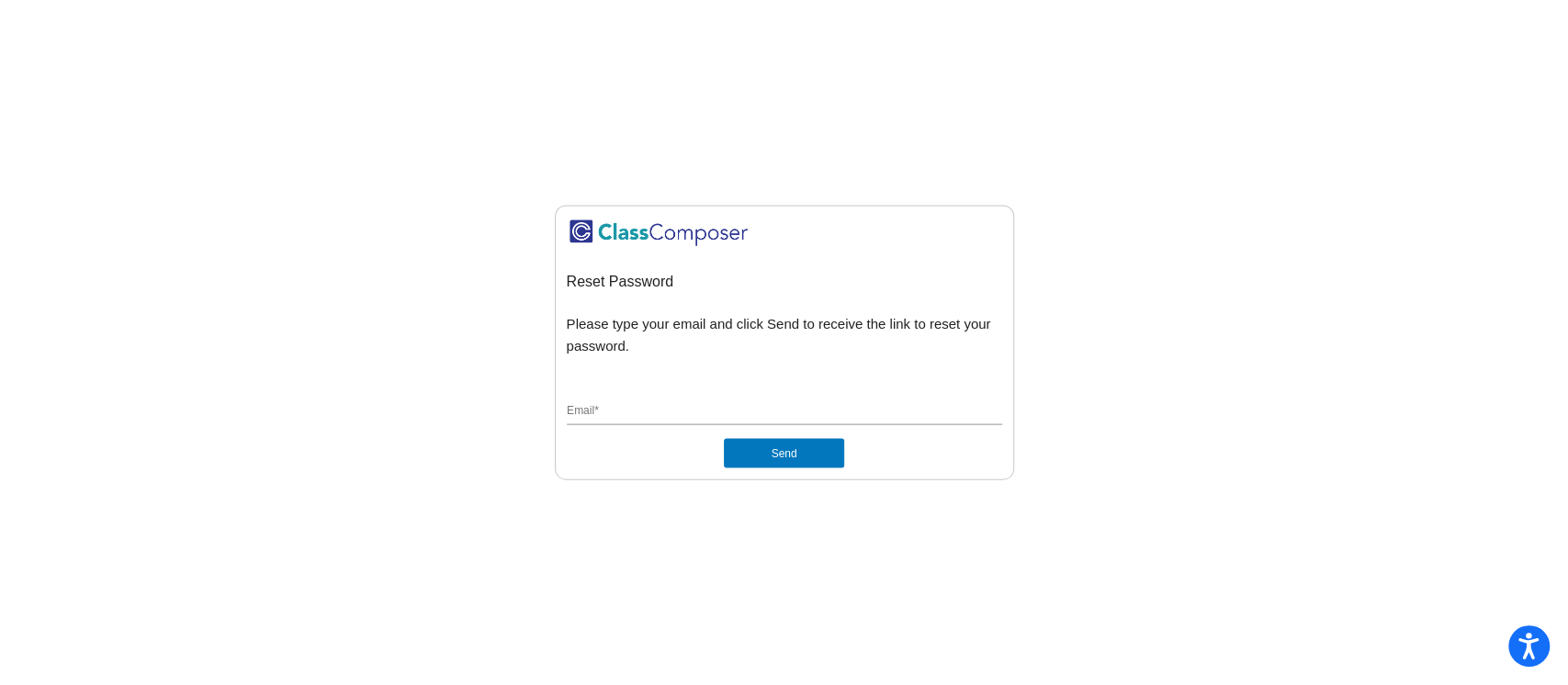 click on "Email  *" 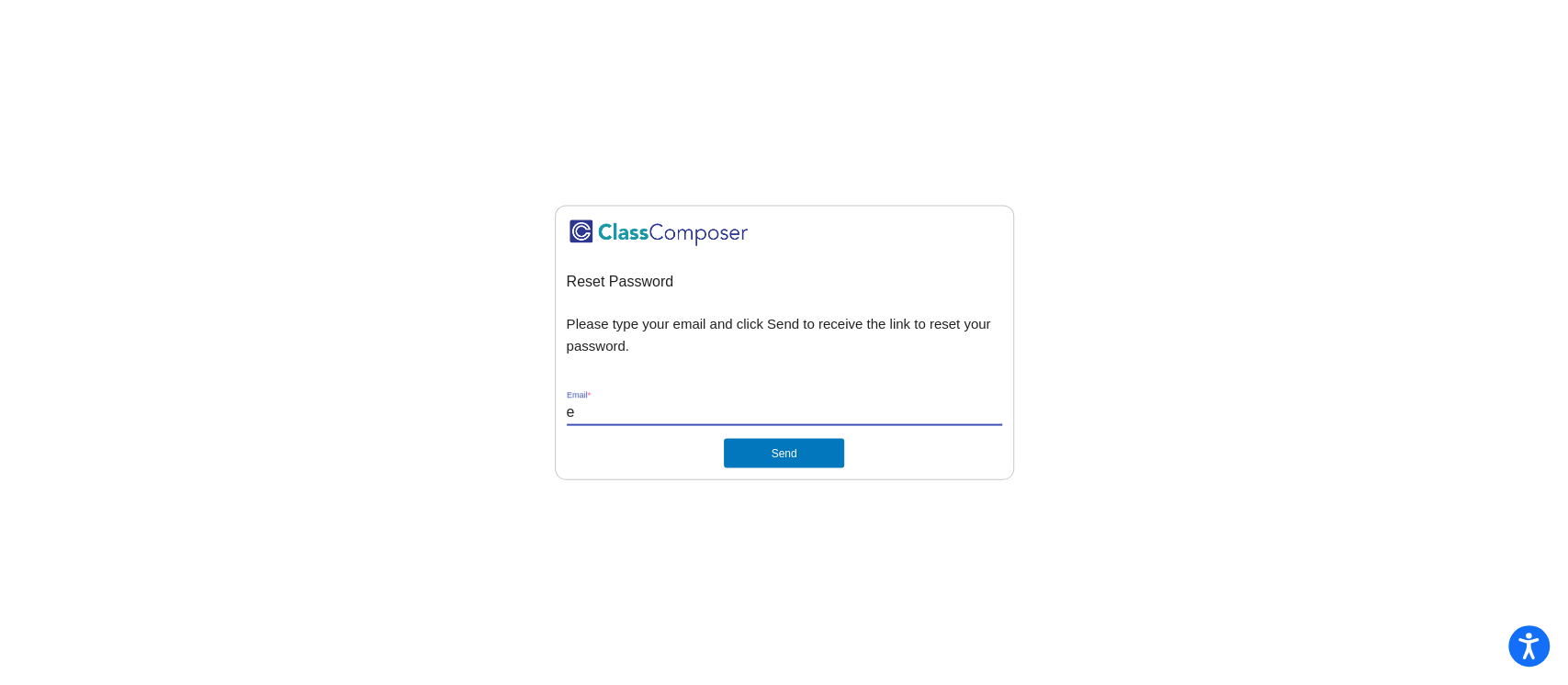 type on "epeek@qcusd.org" 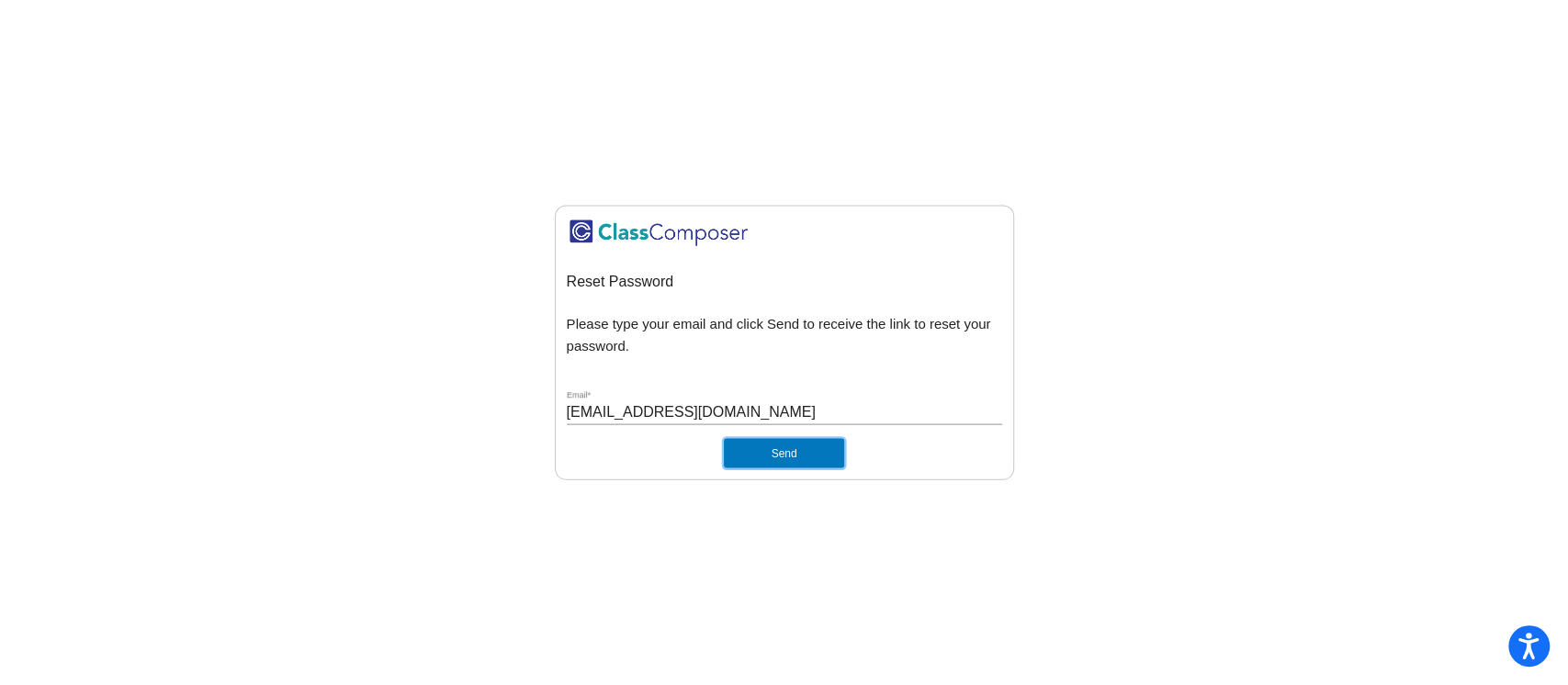 click on "Send" 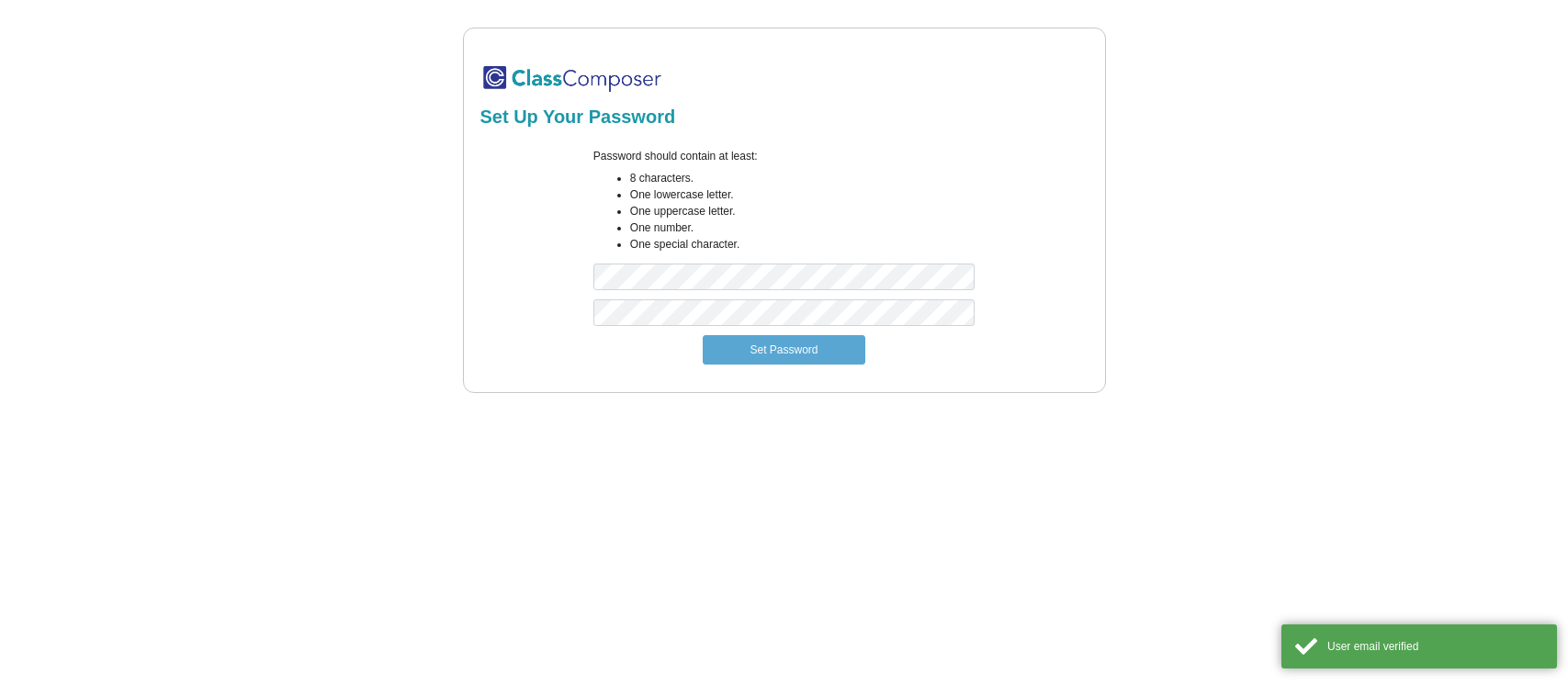 scroll, scrollTop: 0, scrollLeft: 0, axis: both 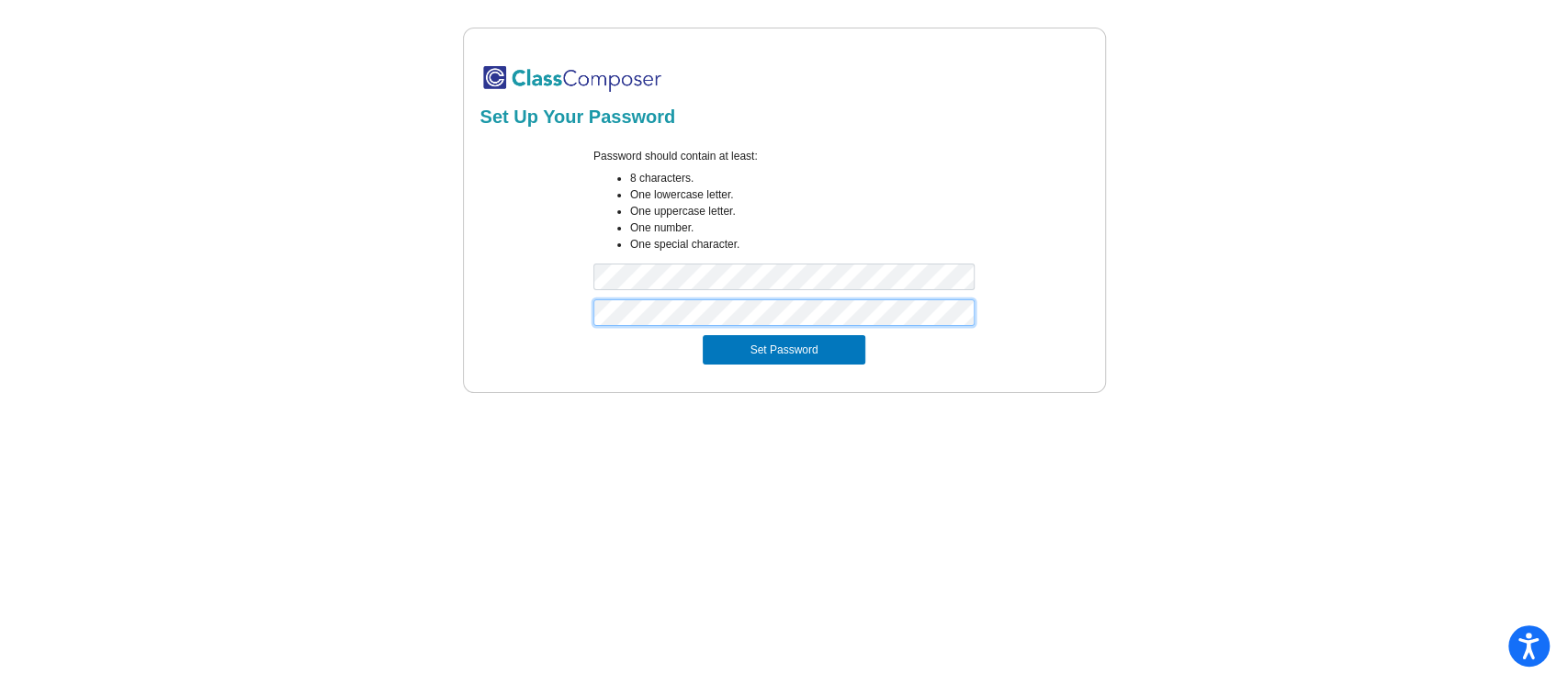 click on "Set Password" at bounding box center (784, 350) 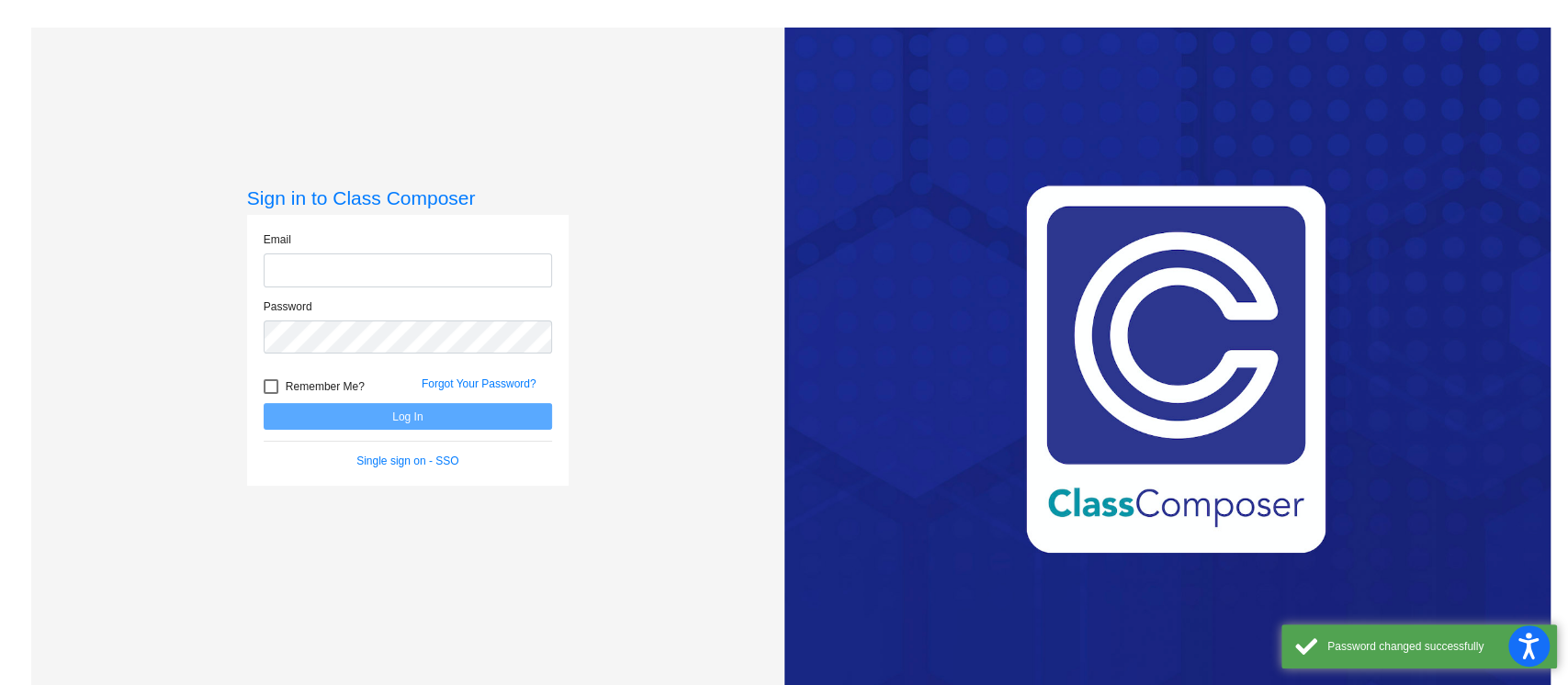 type on "epeek@qcusd.org" 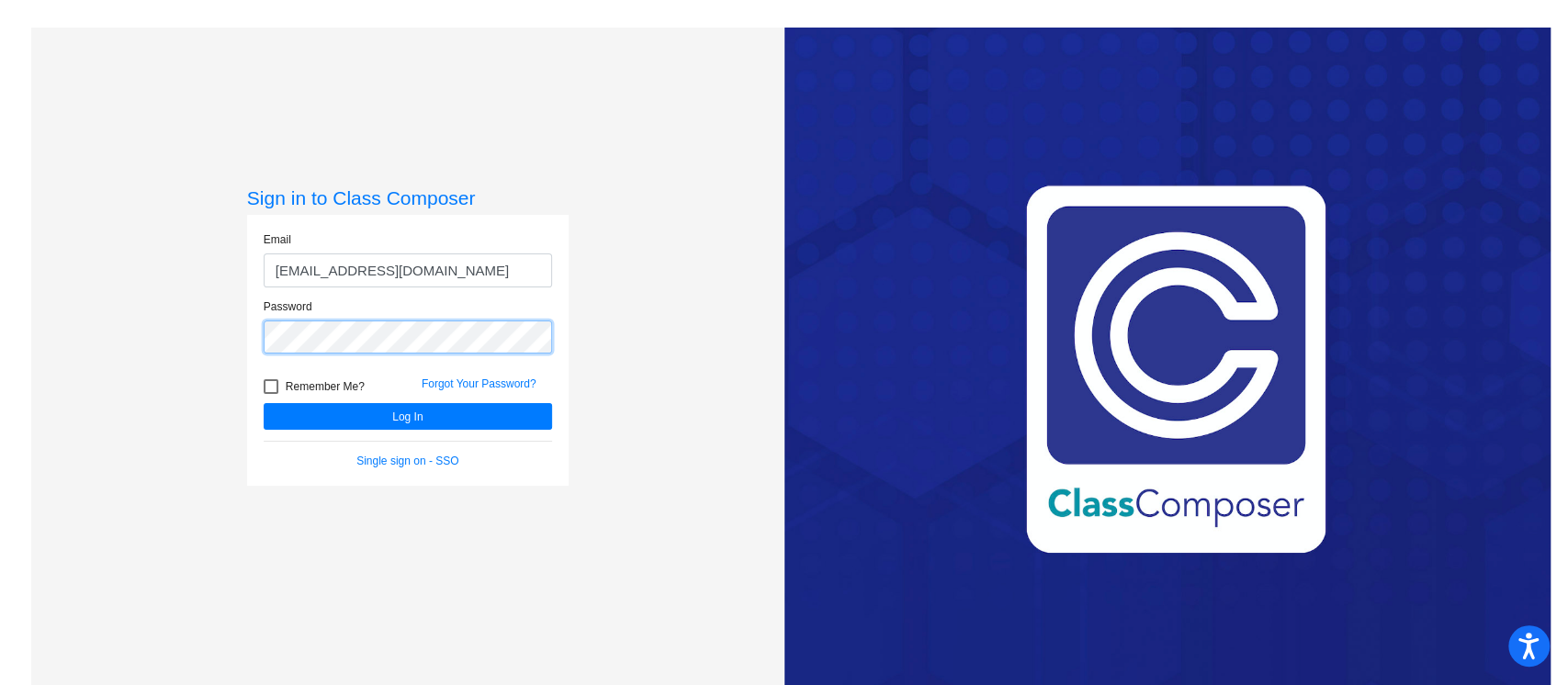 click on "Log In" 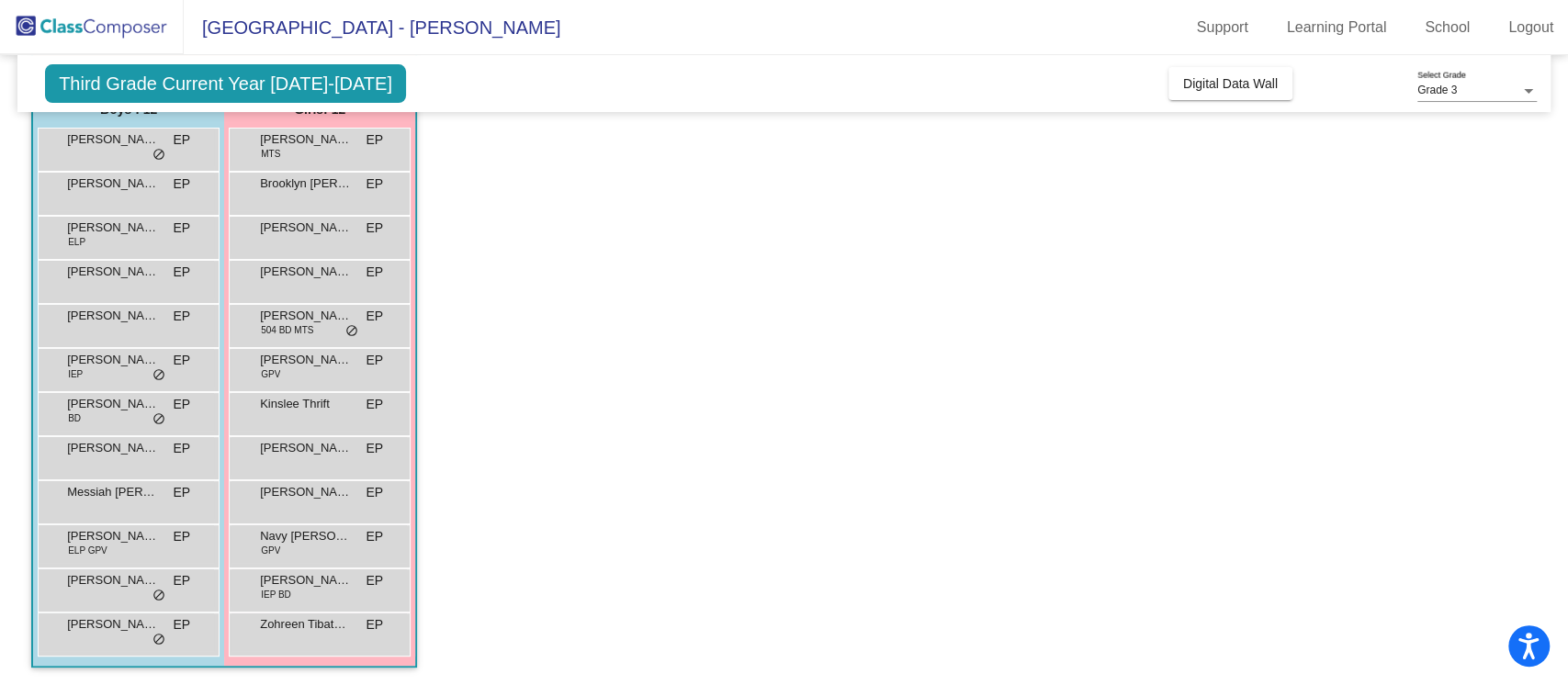 scroll, scrollTop: 0, scrollLeft: 0, axis: both 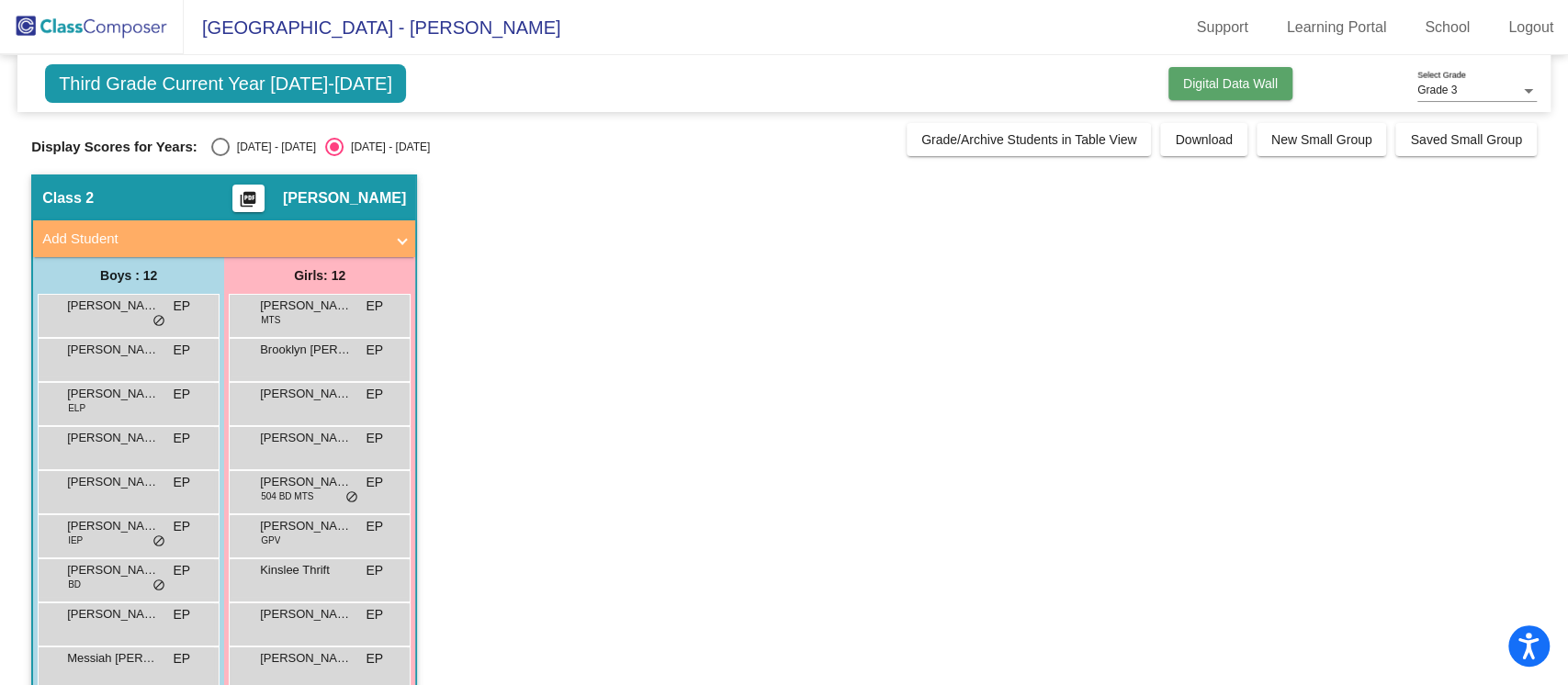 click on "Digital Data Wall" 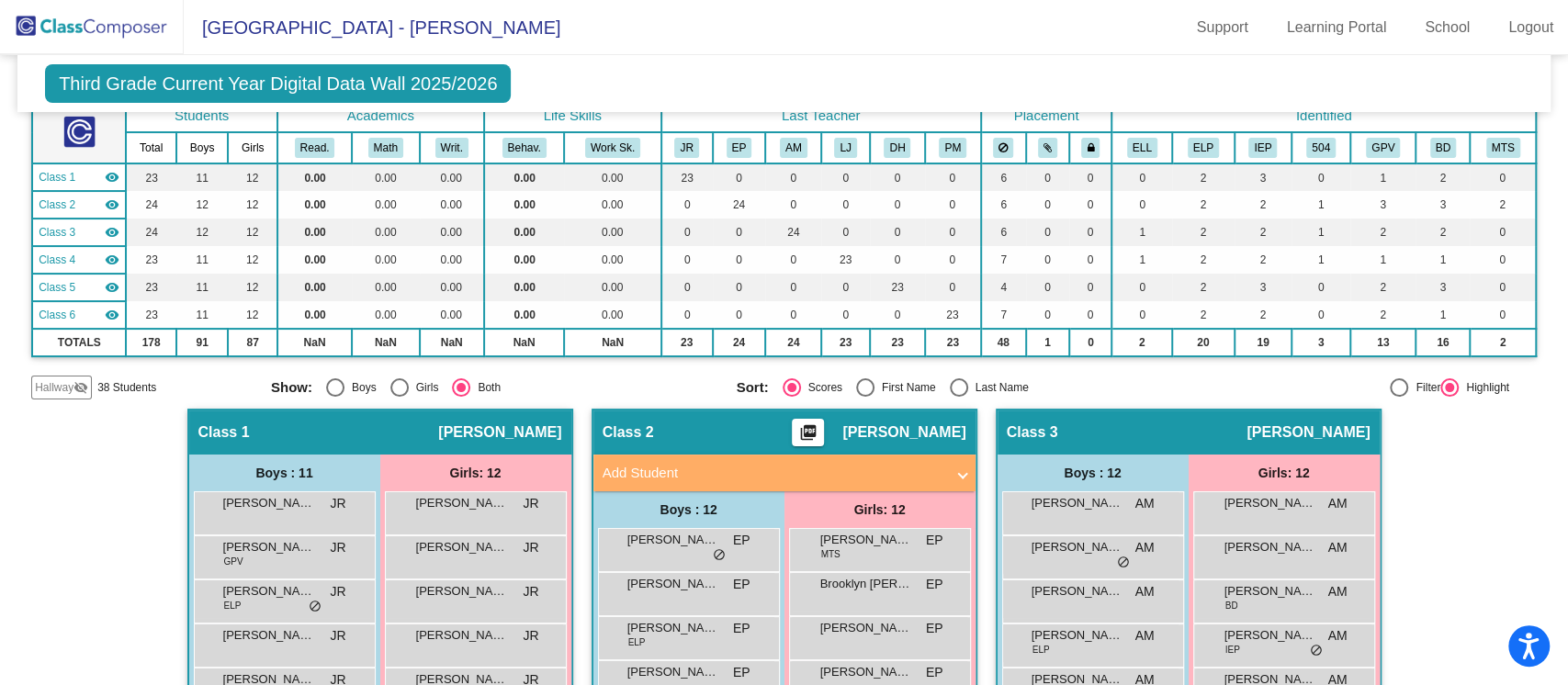 scroll, scrollTop: 0, scrollLeft: 0, axis: both 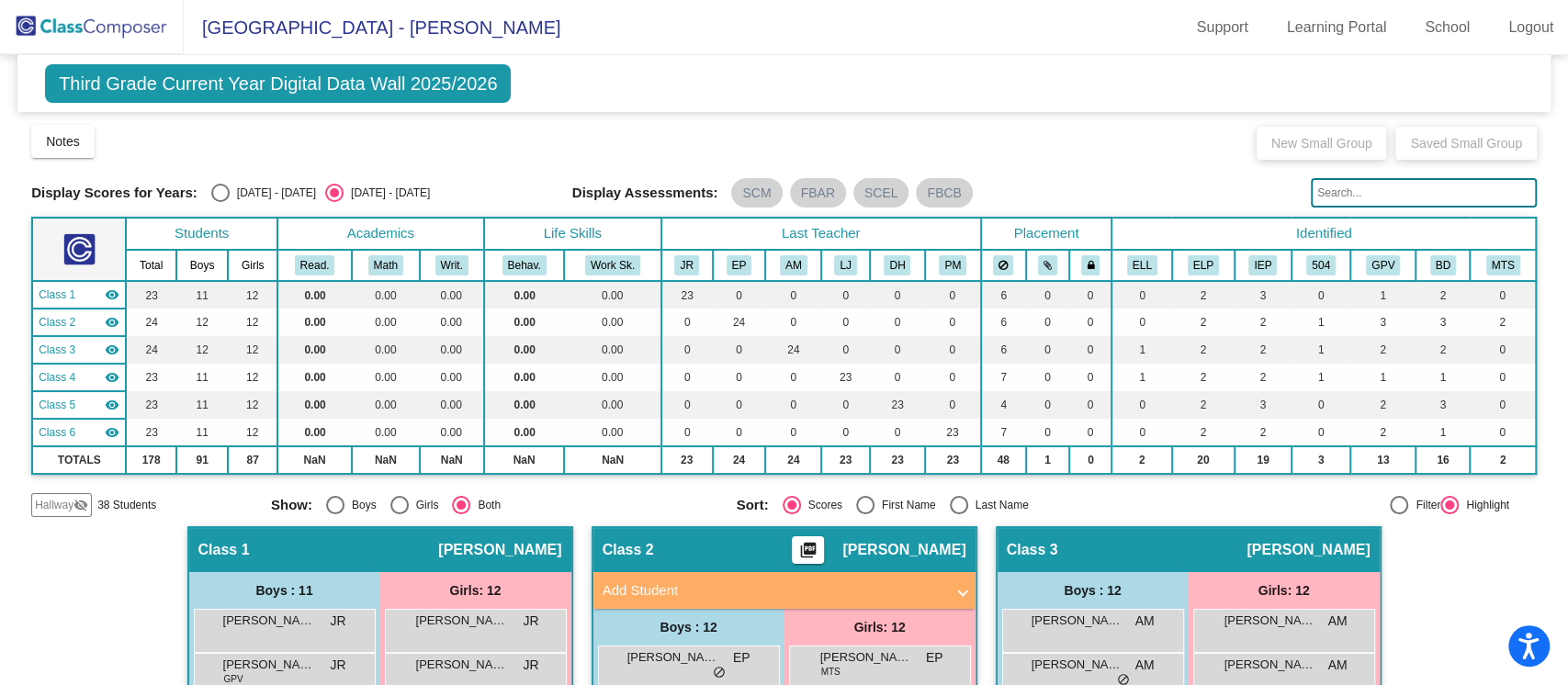 click on "Hallway" 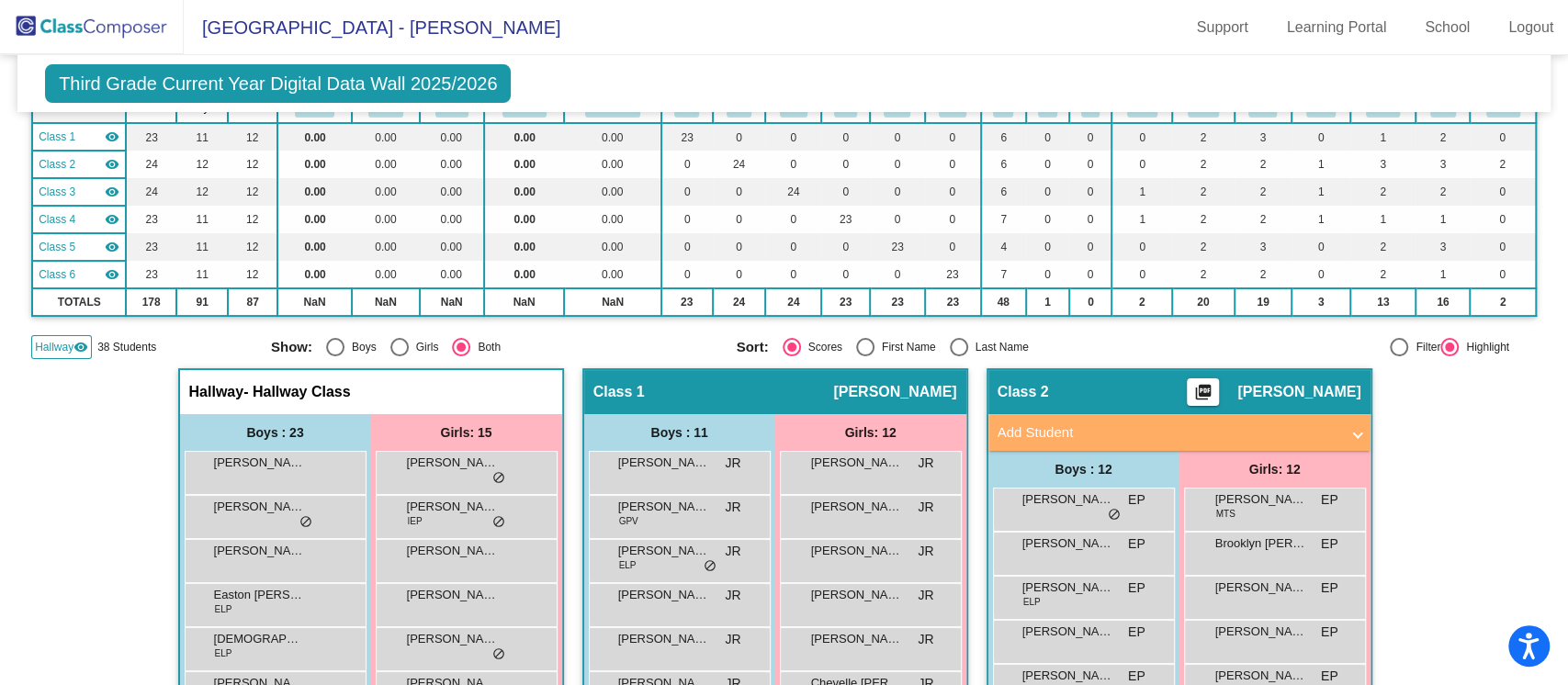 scroll, scrollTop: 158, scrollLeft: 0, axis: vertical 